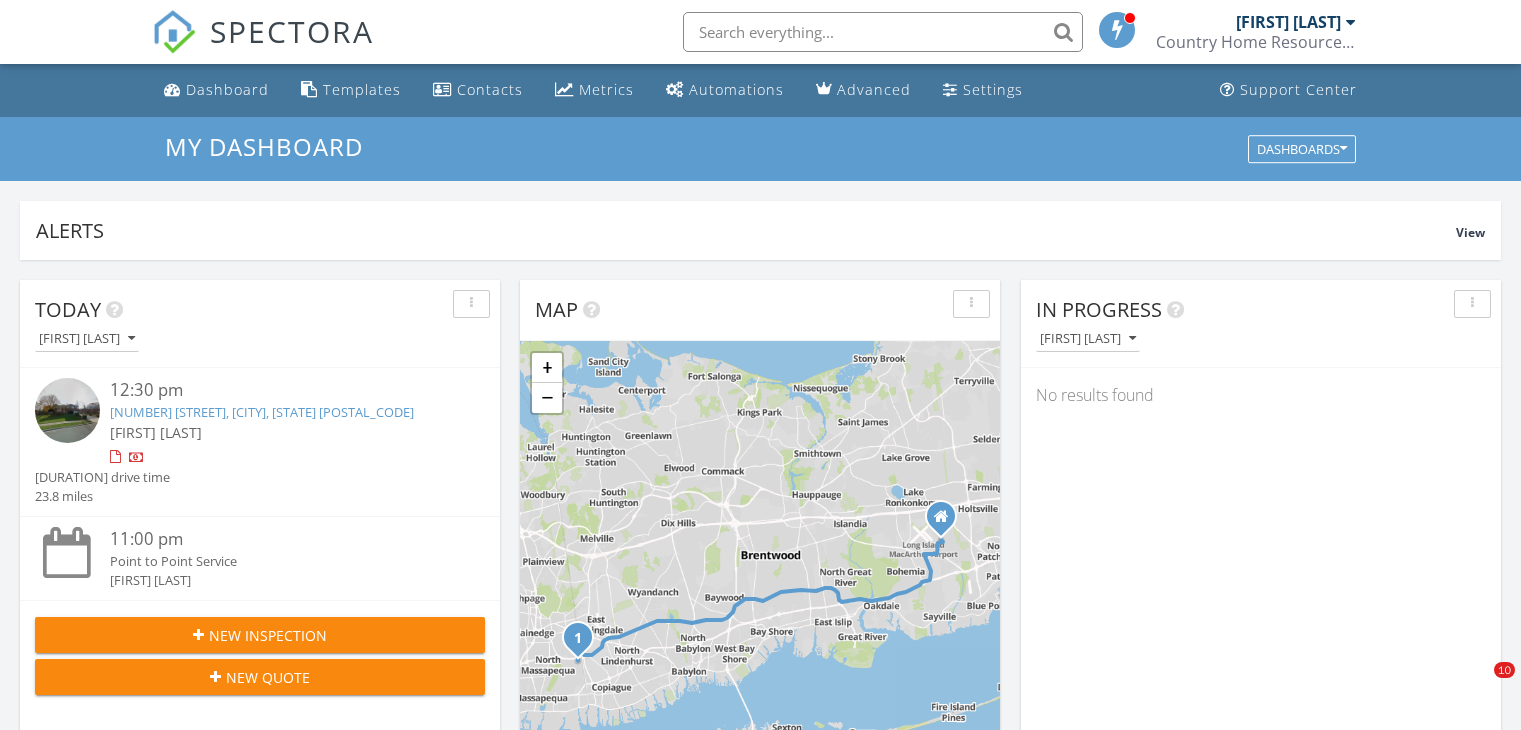 scroll, scrollTop: 912, scrollLeft: 0, axis: vertical 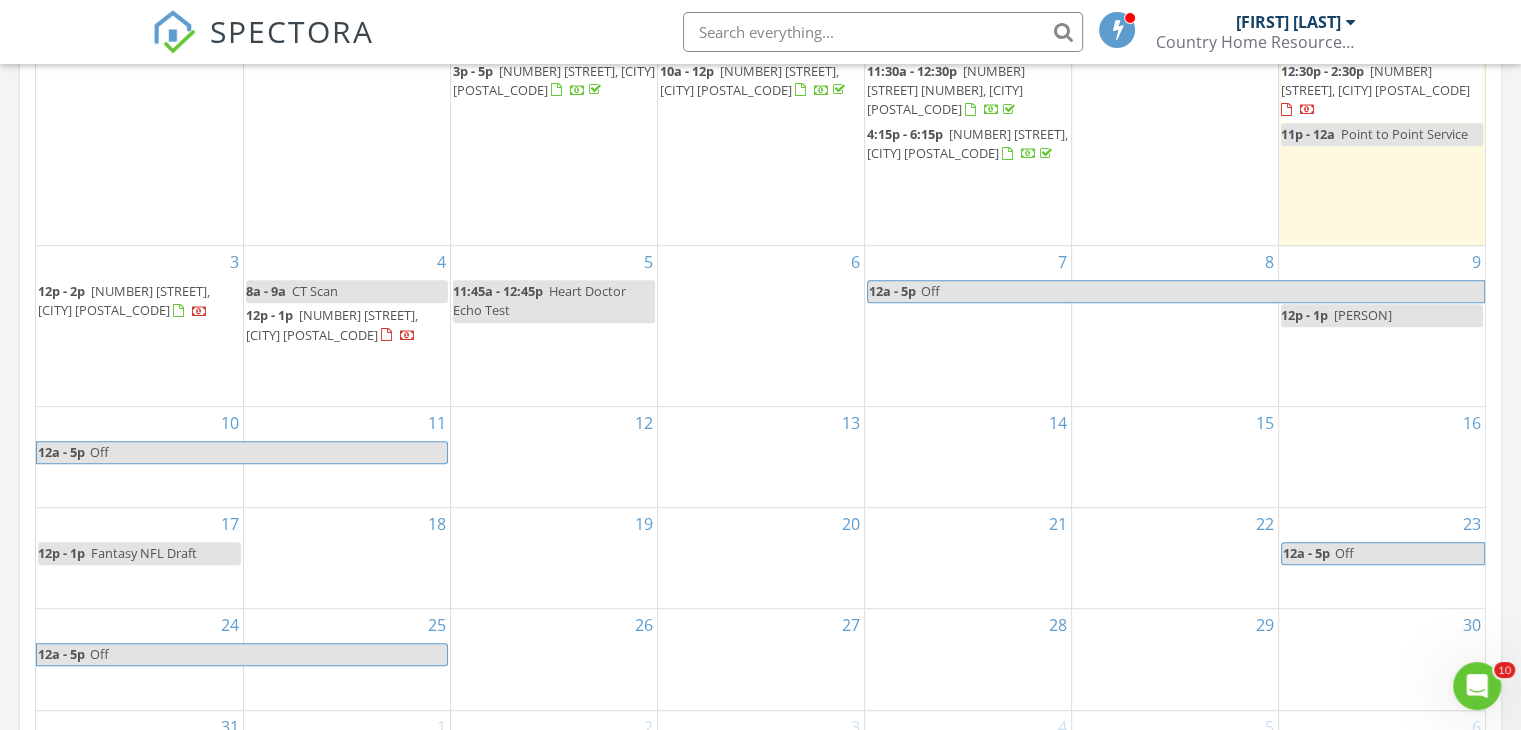 click on "23 Storm Dr, Holtsville 11742" at bounding box center (332, 324) 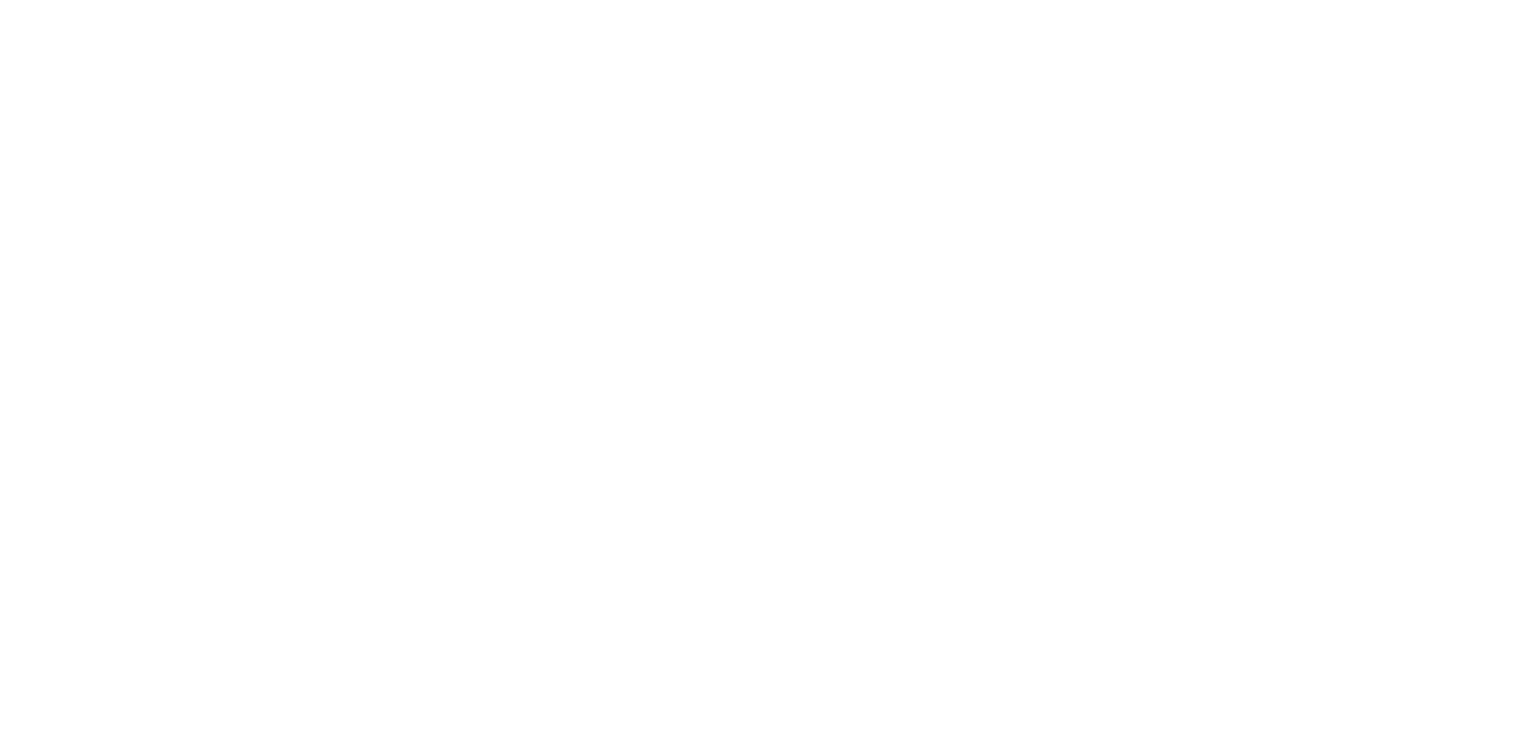 scroll, scrollTop: 0, scrollLeft: 0, axis: both 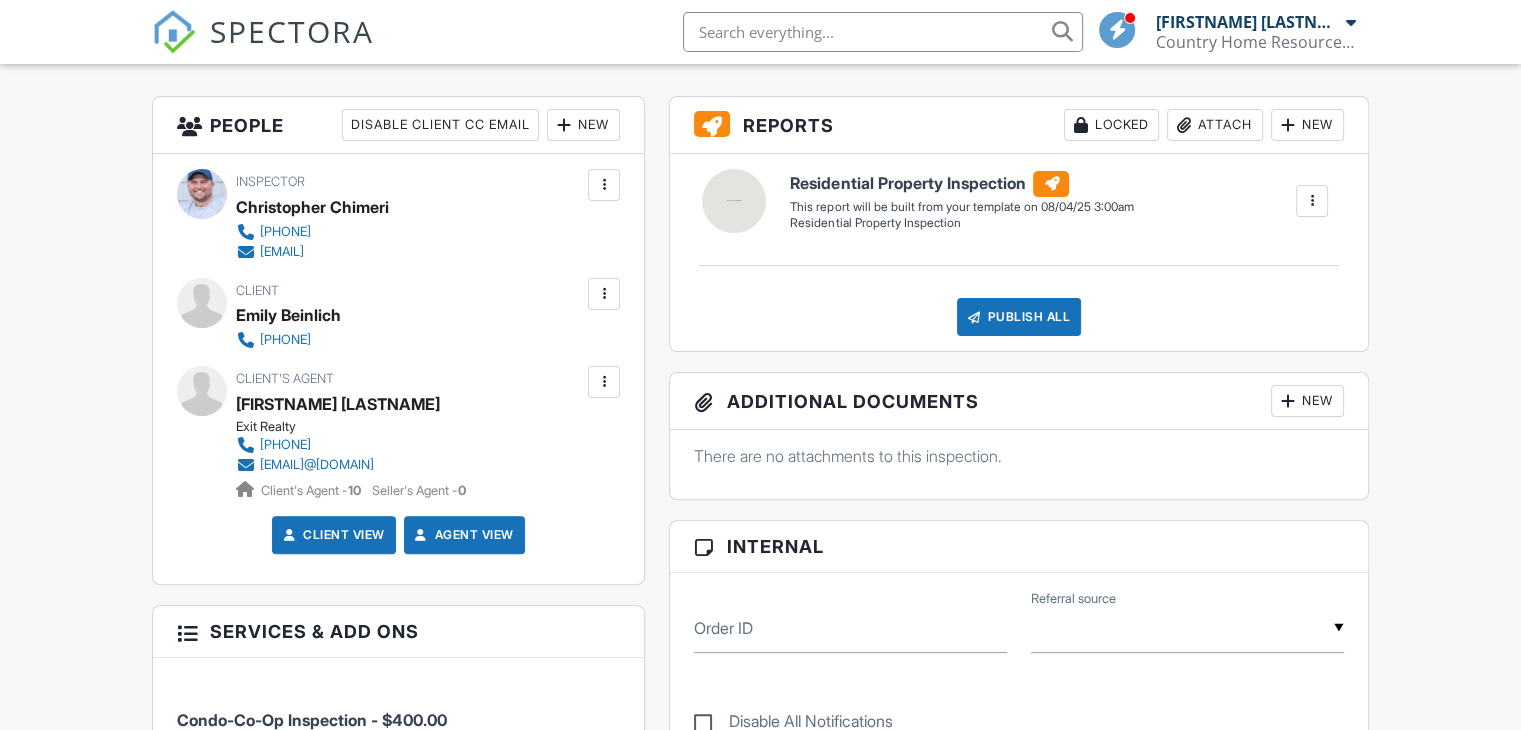 click at bounding box center (604, 294) 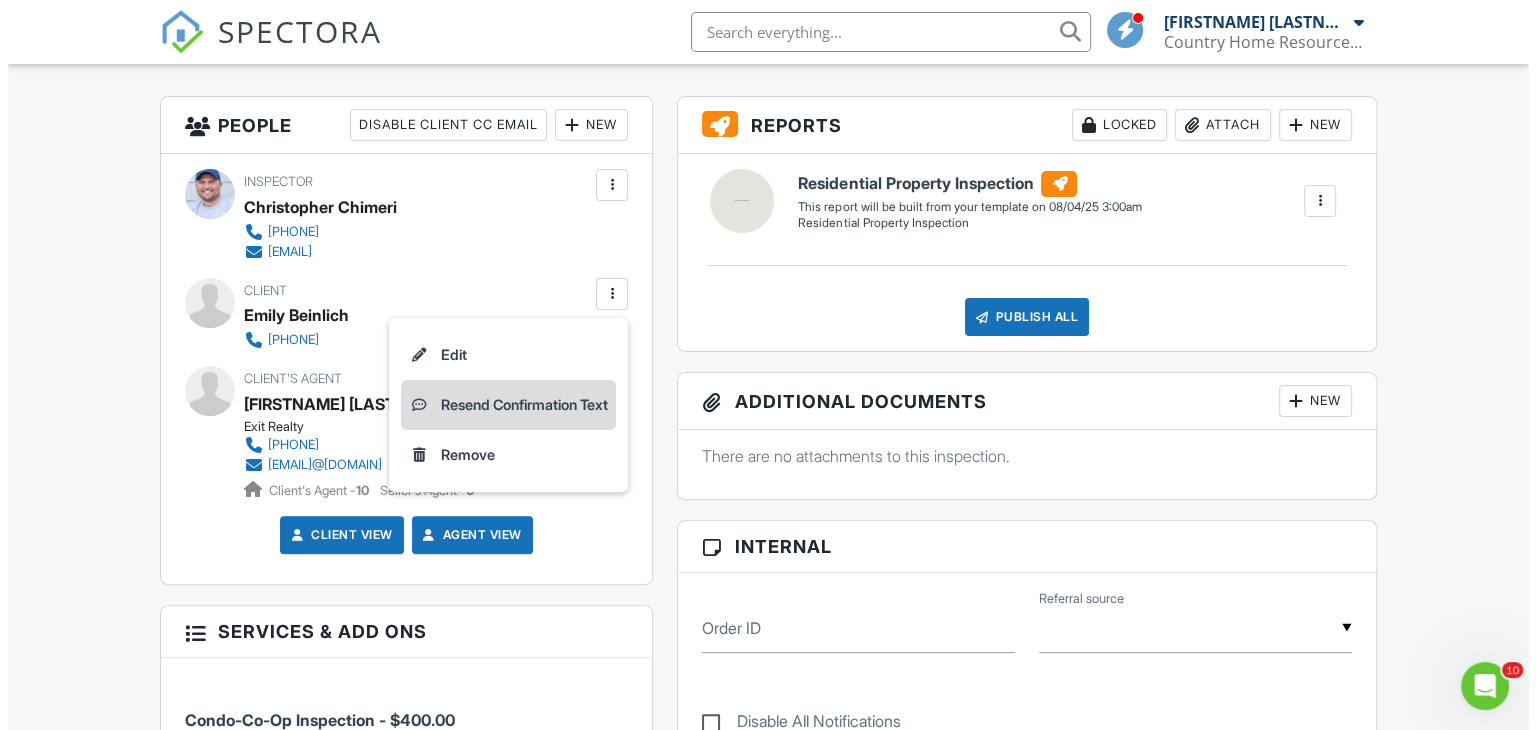scroll, scrollTop: 0, scrollLeft: 0, axis: both 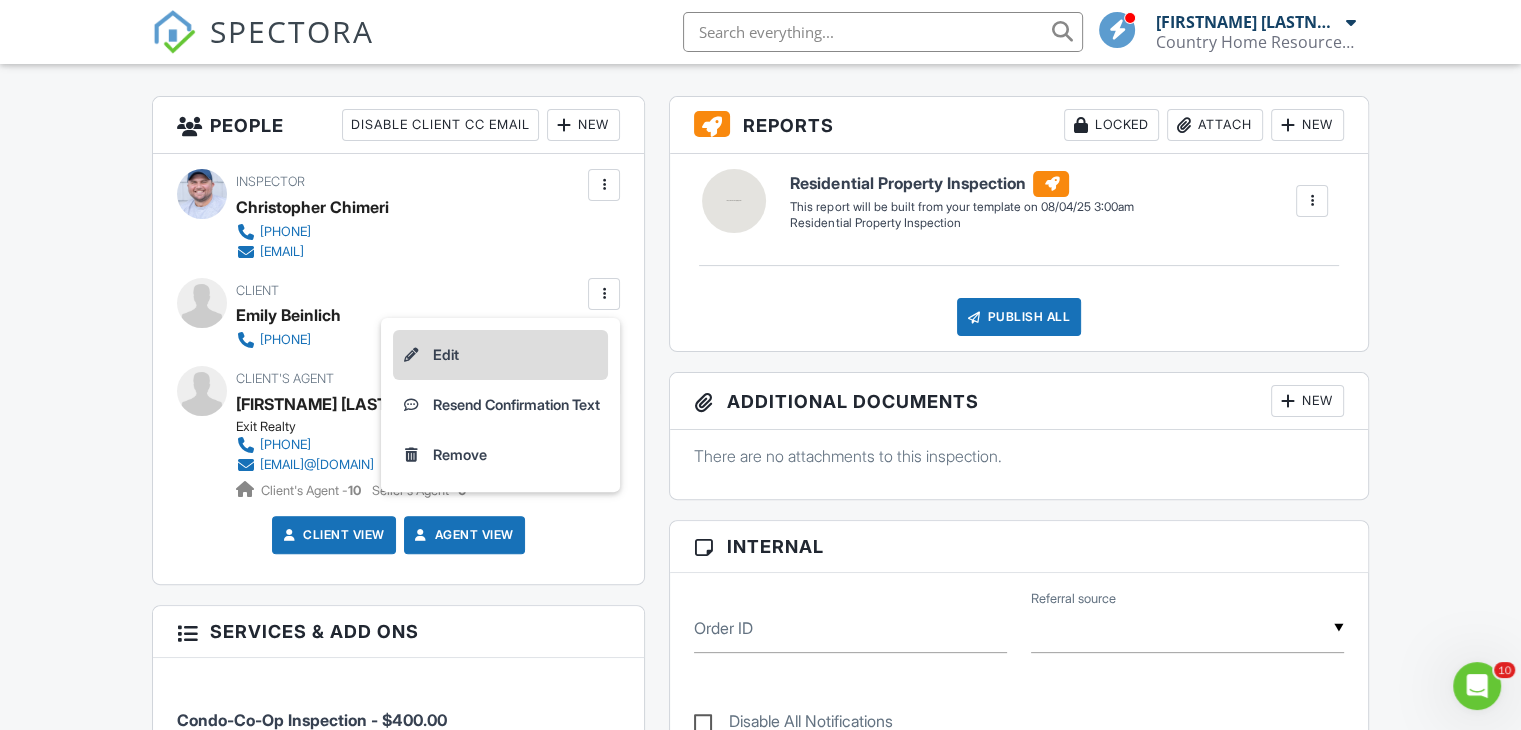 click on "Edit" at bounding box center [500, 355] 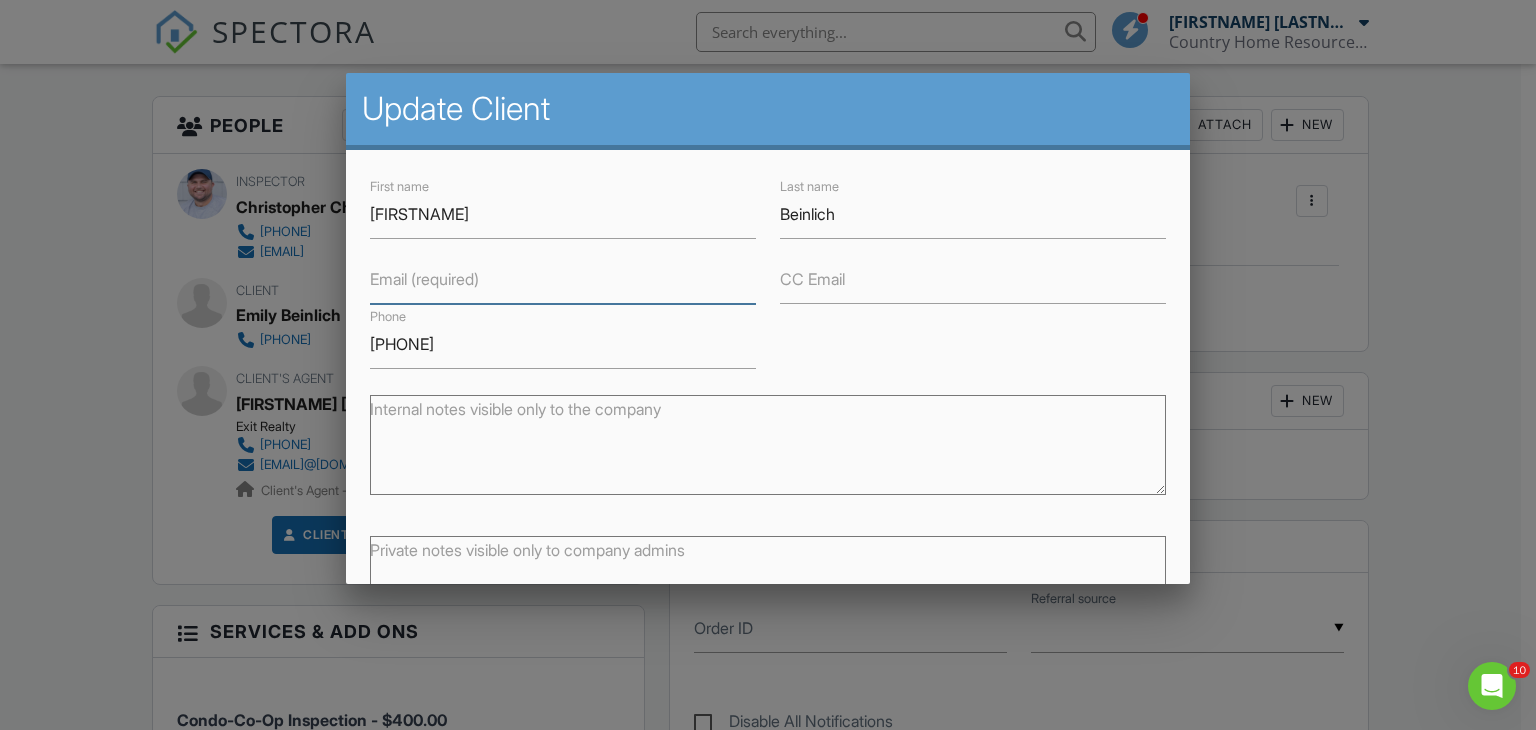 click on "Email (required)" at bounding box center [563, 279] 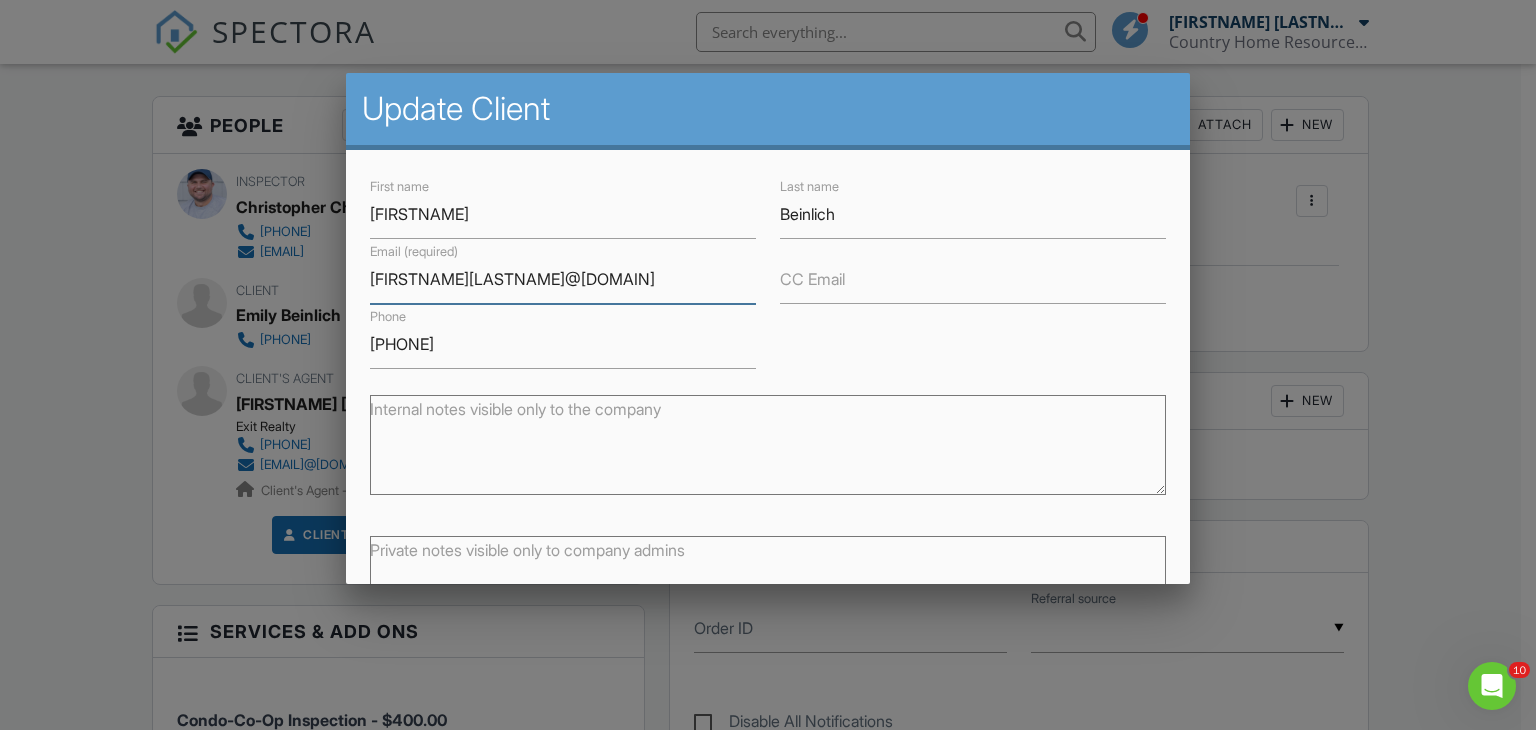 scroll, scrollTop: 142, scrollLeft: 0, axis: vertical 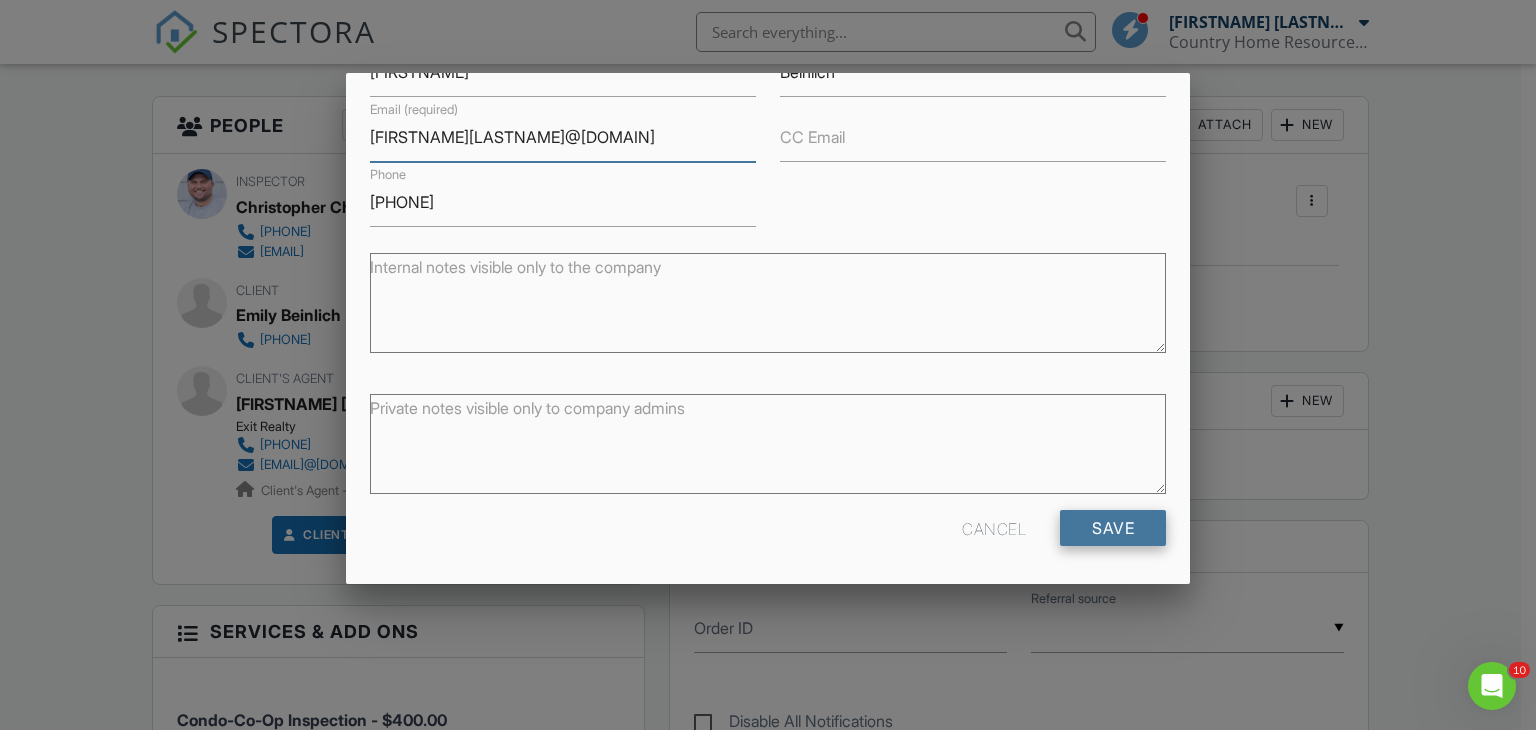 type on "emilybeinlich1@gmail.com" 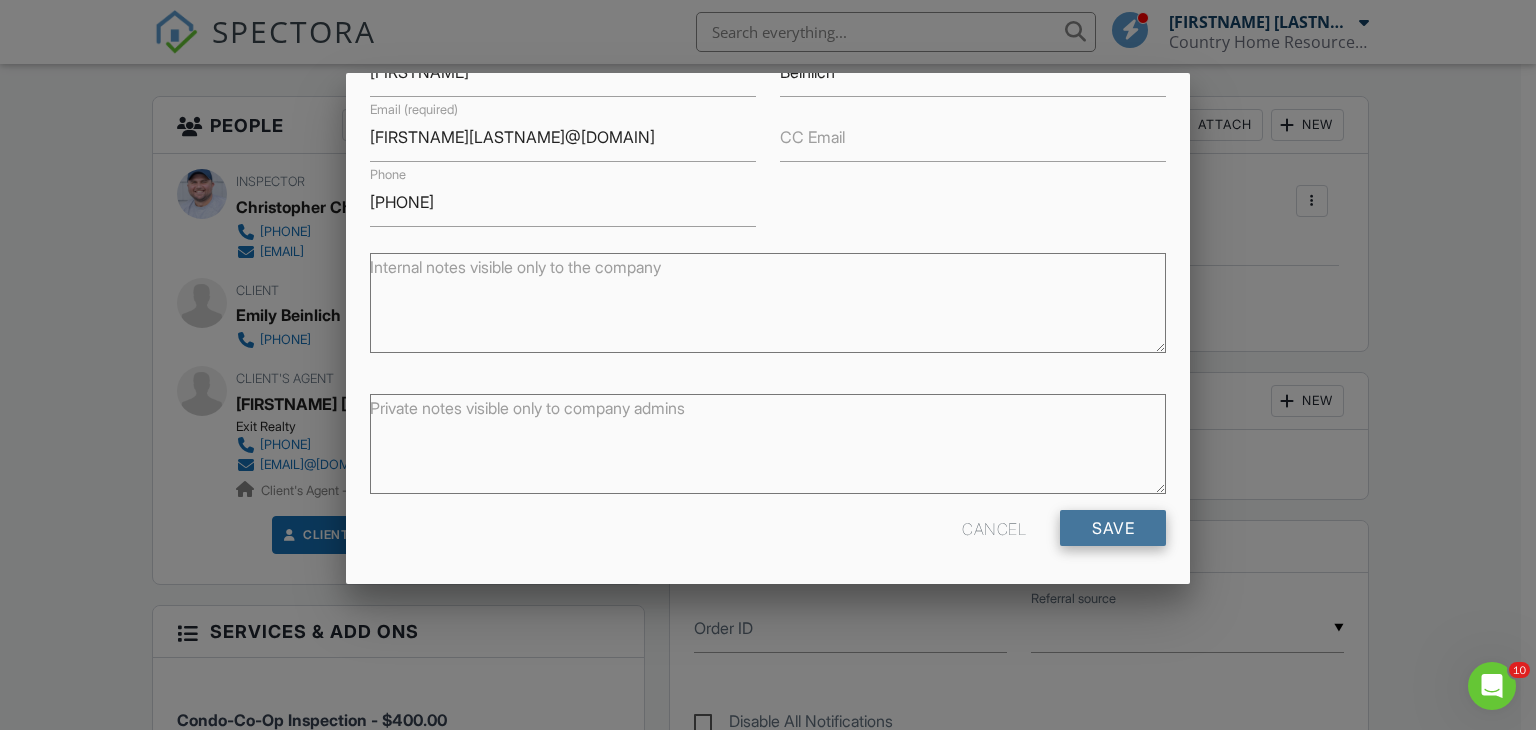 click on "Save" at bounding box center [1113, 528] 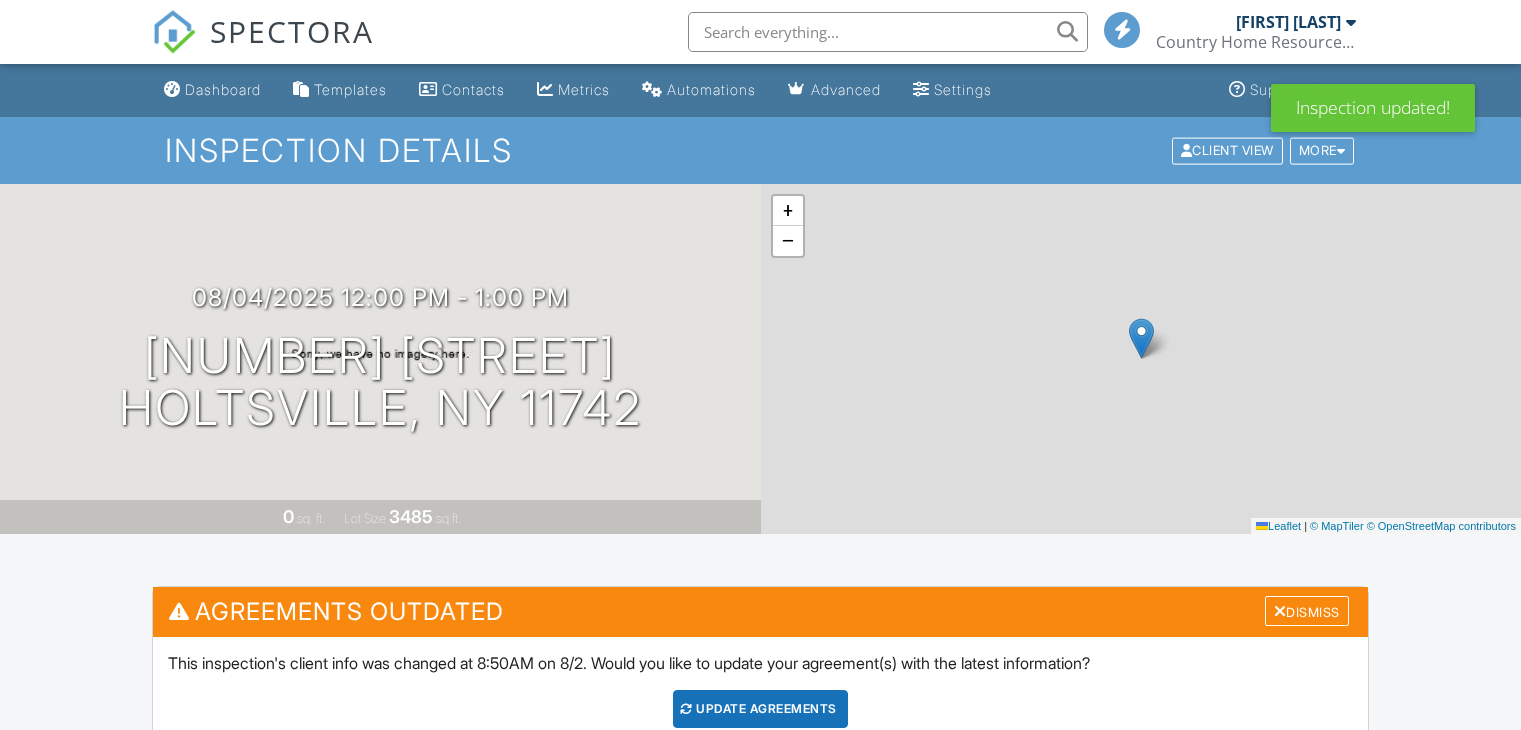 scroll, scrollTop: 300, scrollLeft: 0, axis: vertical 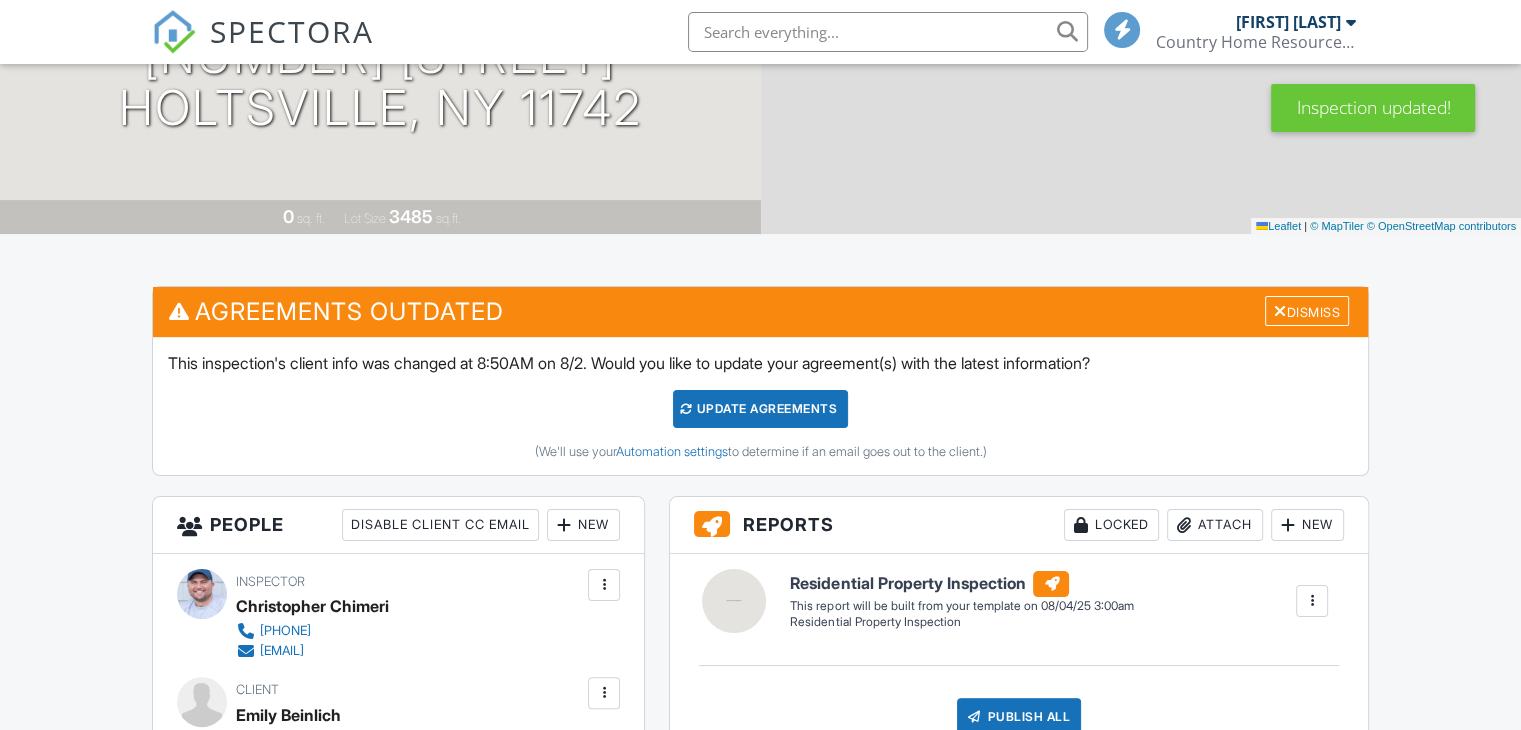 click on "Update Agreements" at bounding box center [760, 409] 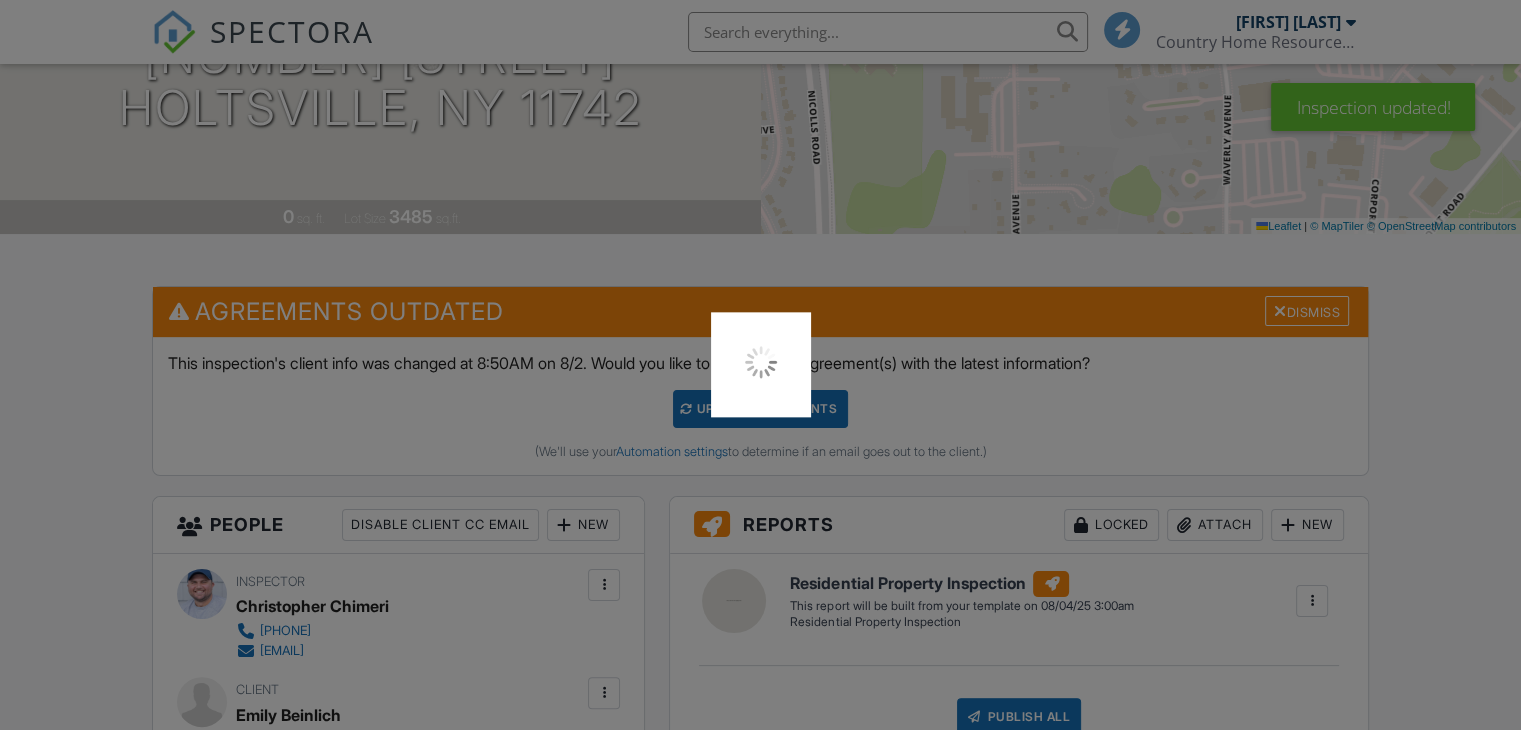 scroll, scrollTop: 0, scrollLeft: 0, axis: both 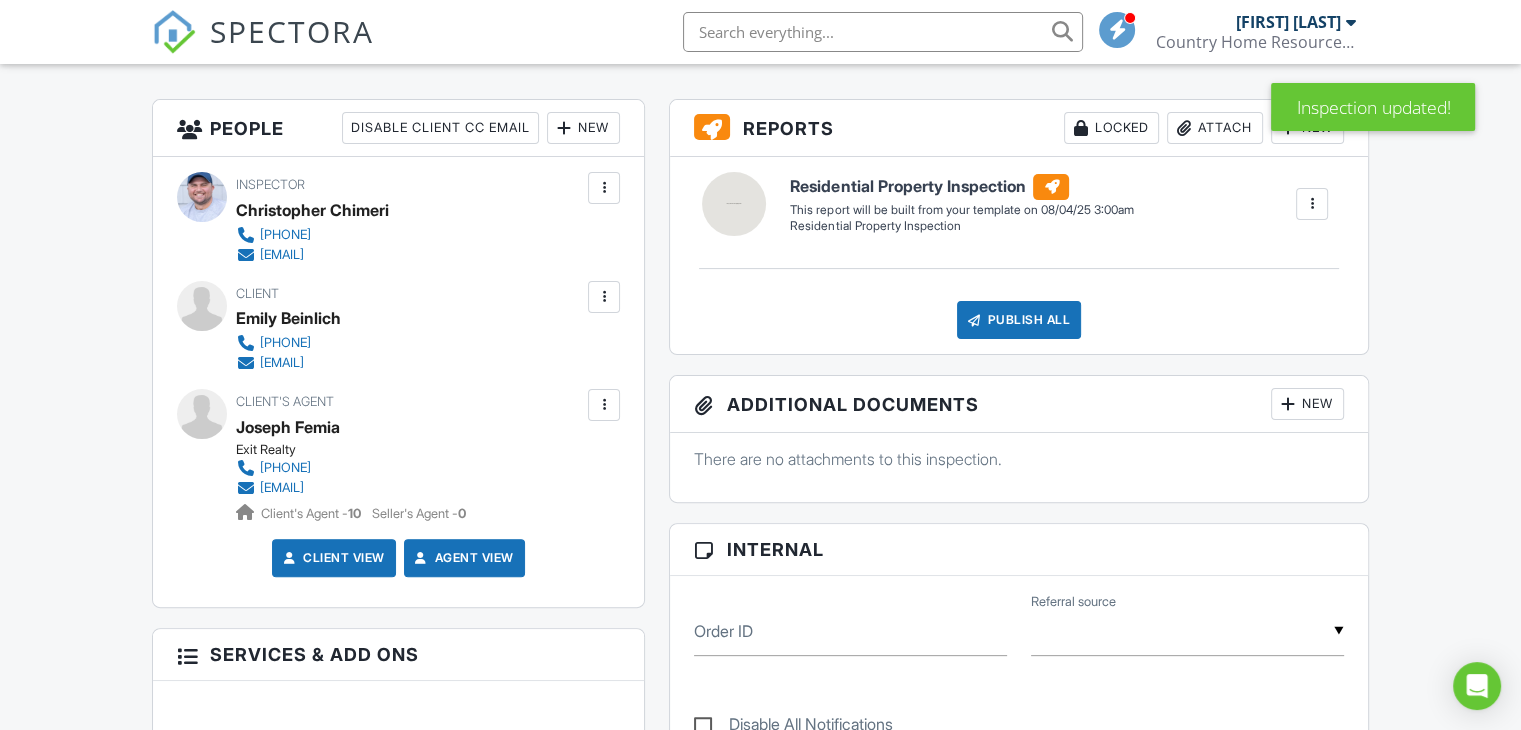 click at bounding box center [604, 297] 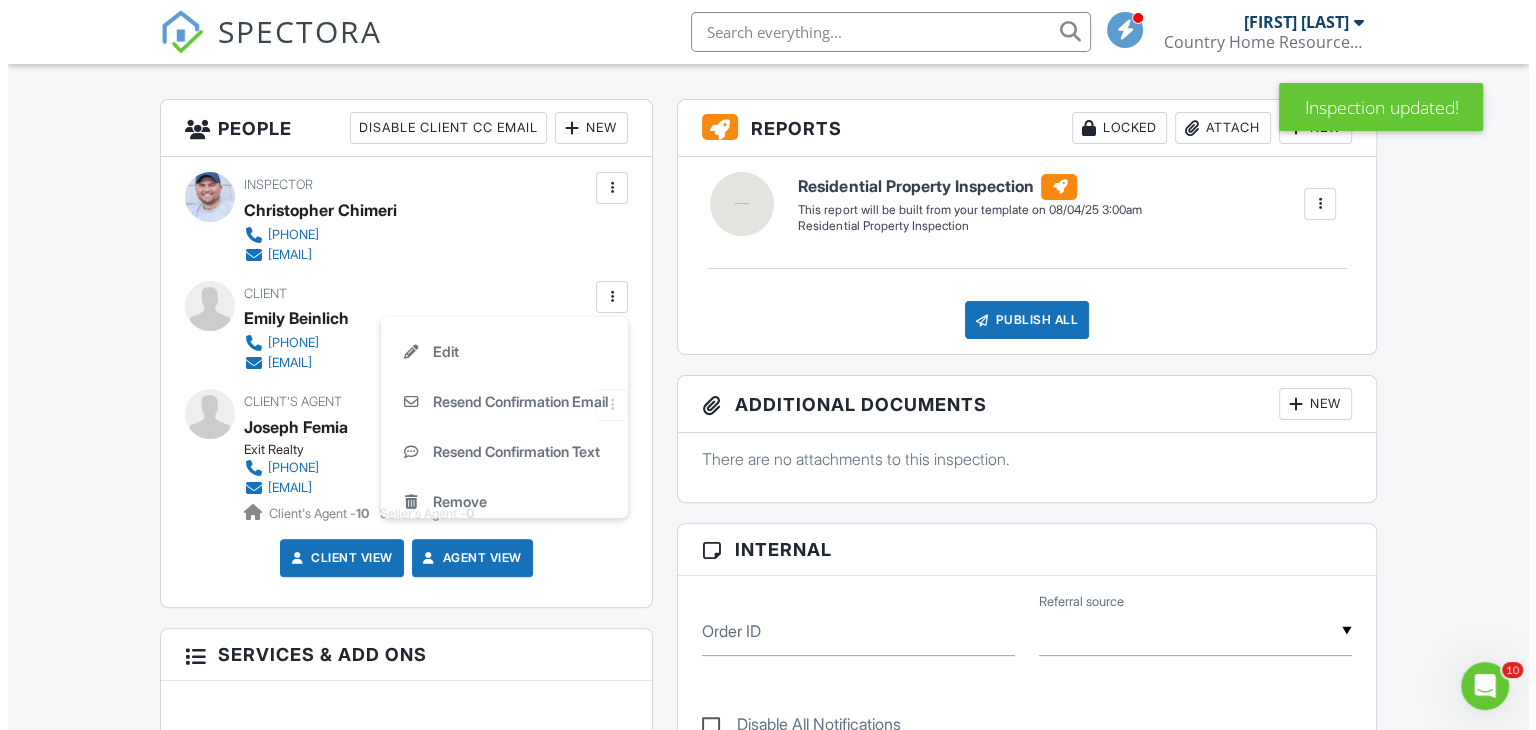 scroll, scrollTop: 0, scrollLeft: 0, axis: both 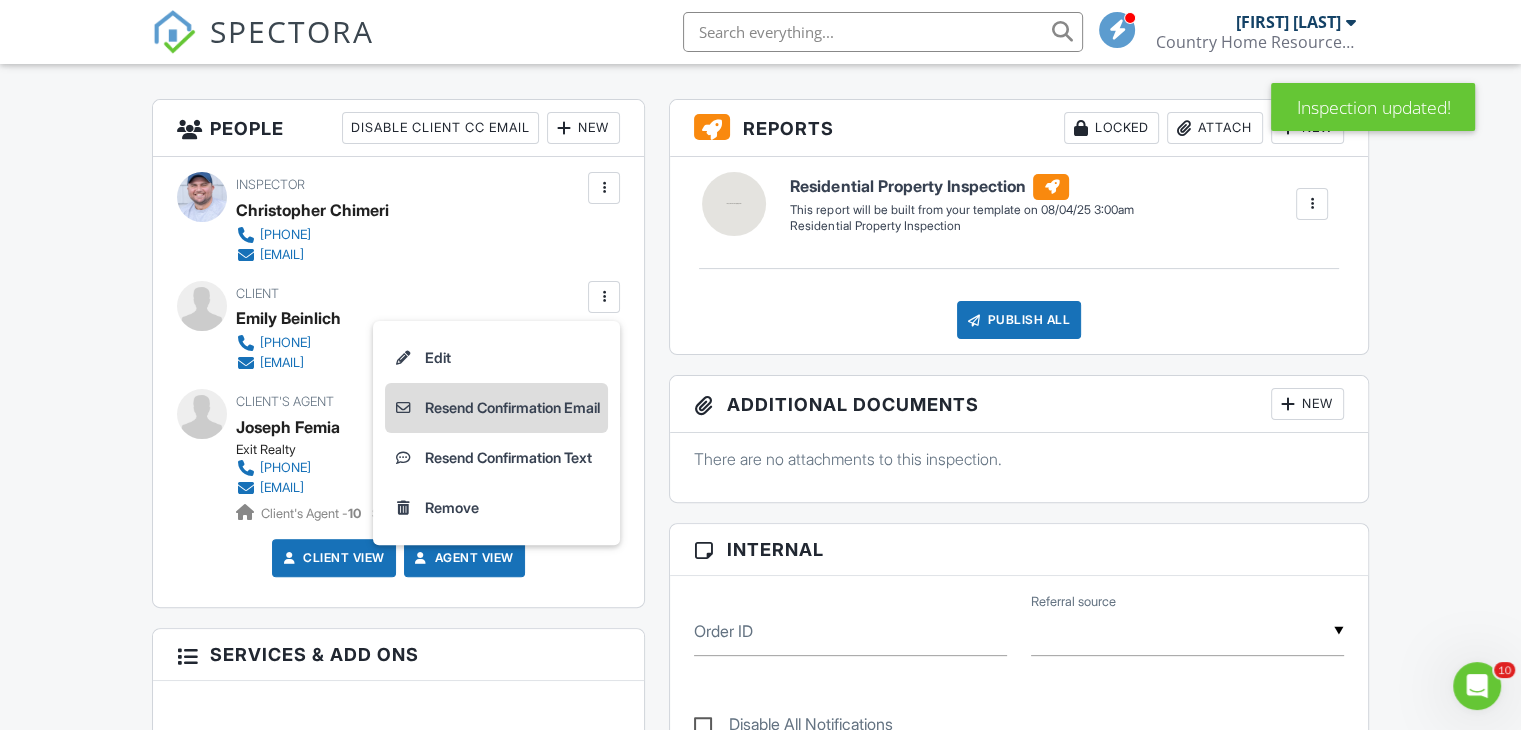 click on "Resend Confirmation Email" at bounding box center (496, 408) 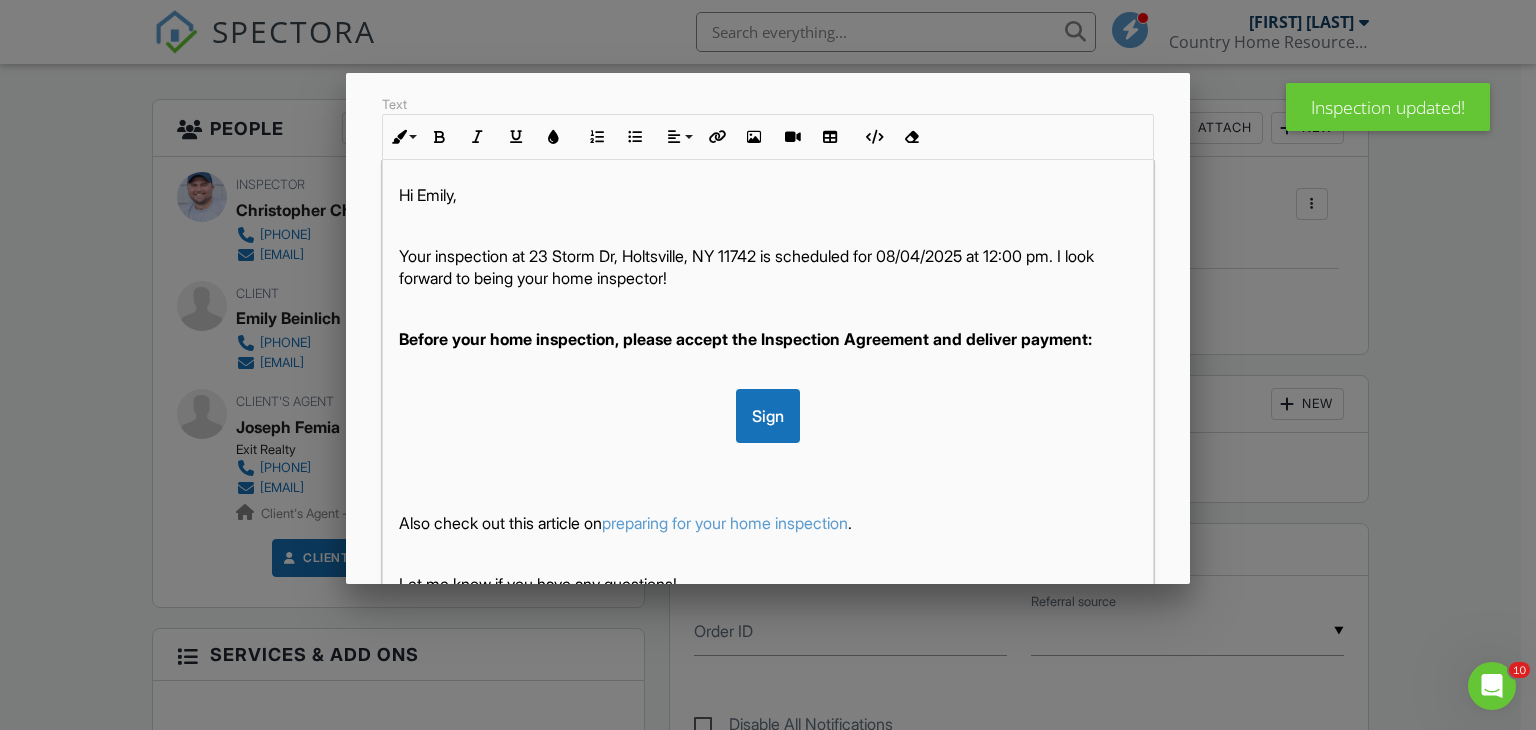 scroll, scrollTop: 378, scrollLeft: 0, axis: vertical 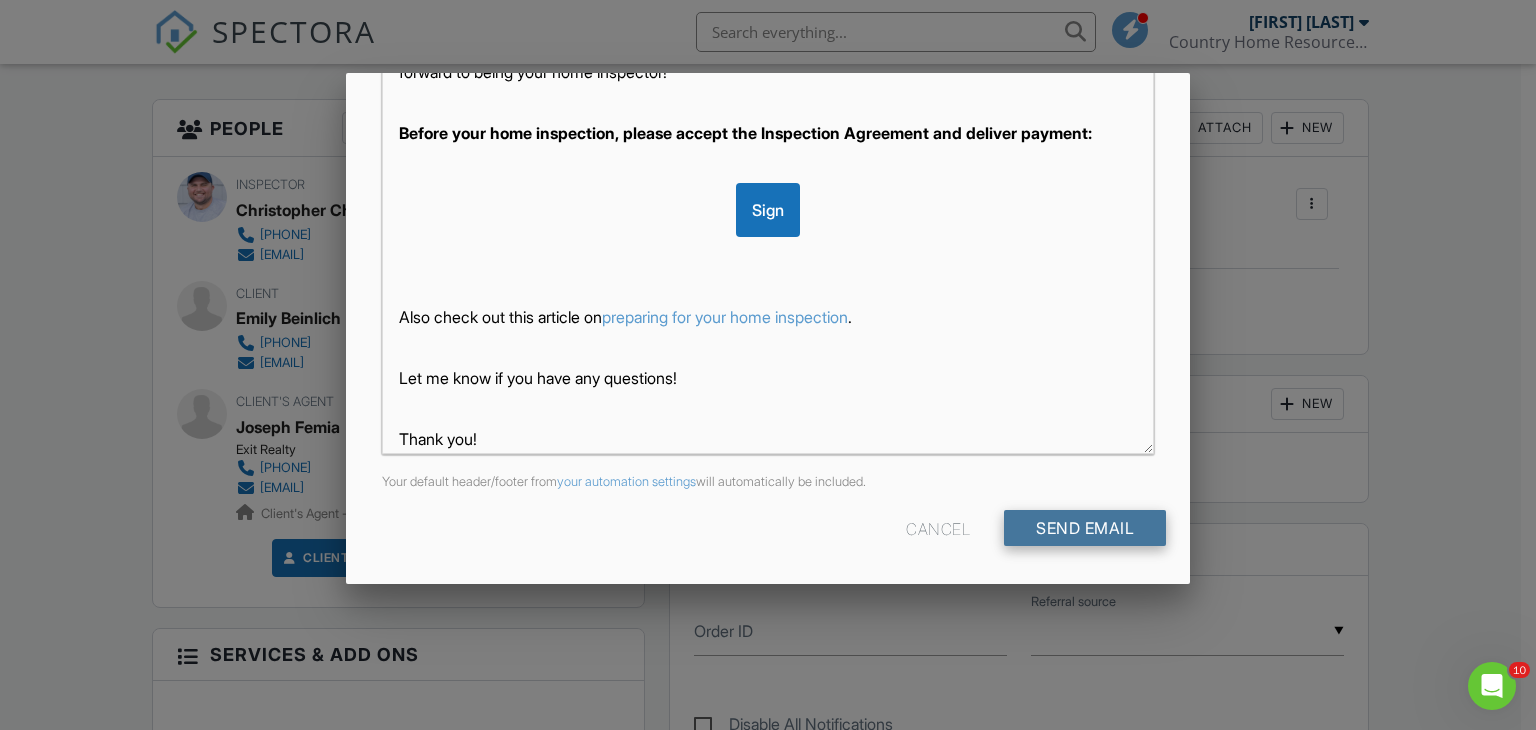 click on "Send Email" at bounding box center [1085, 528] 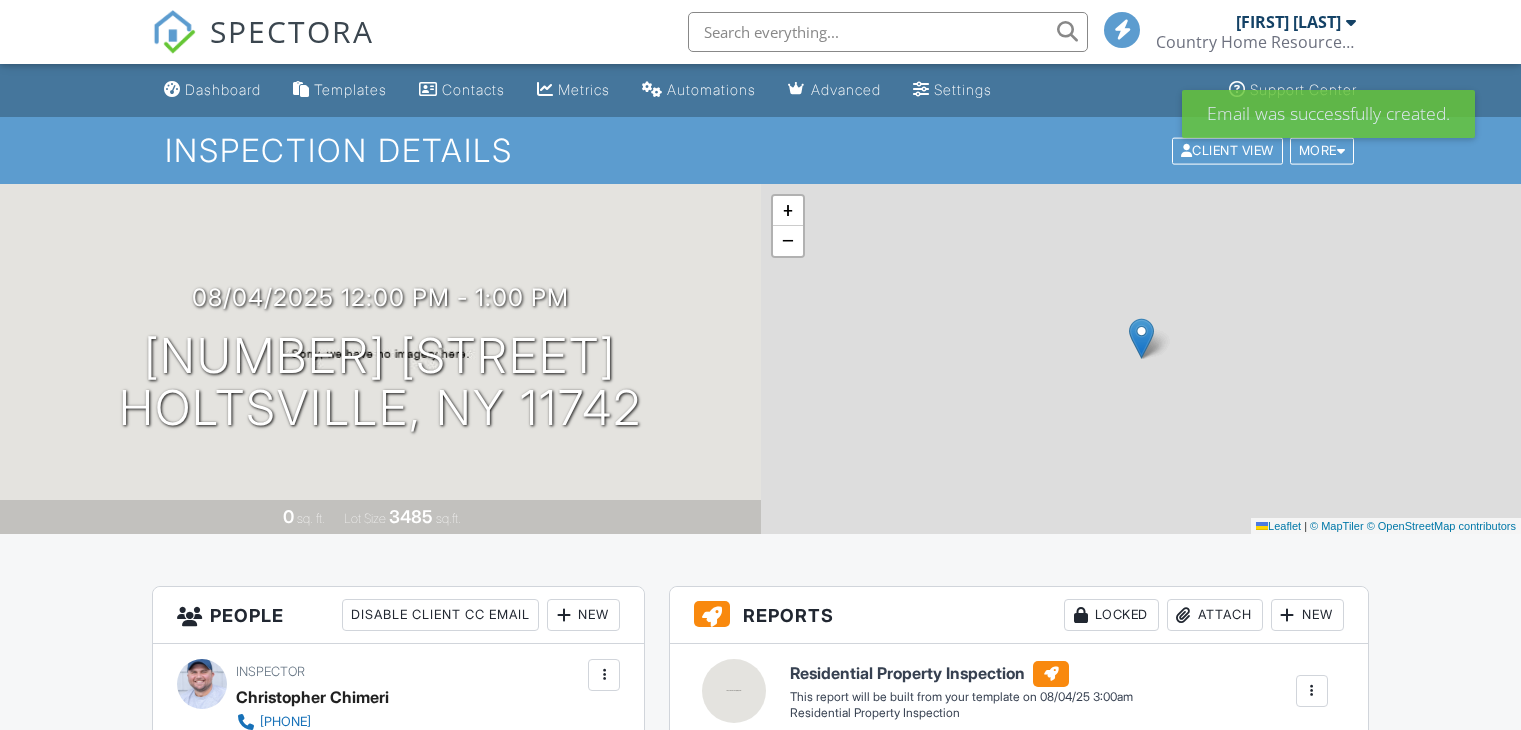 scroll, scrollTop: 0, scrollLeft: 0, axis: both 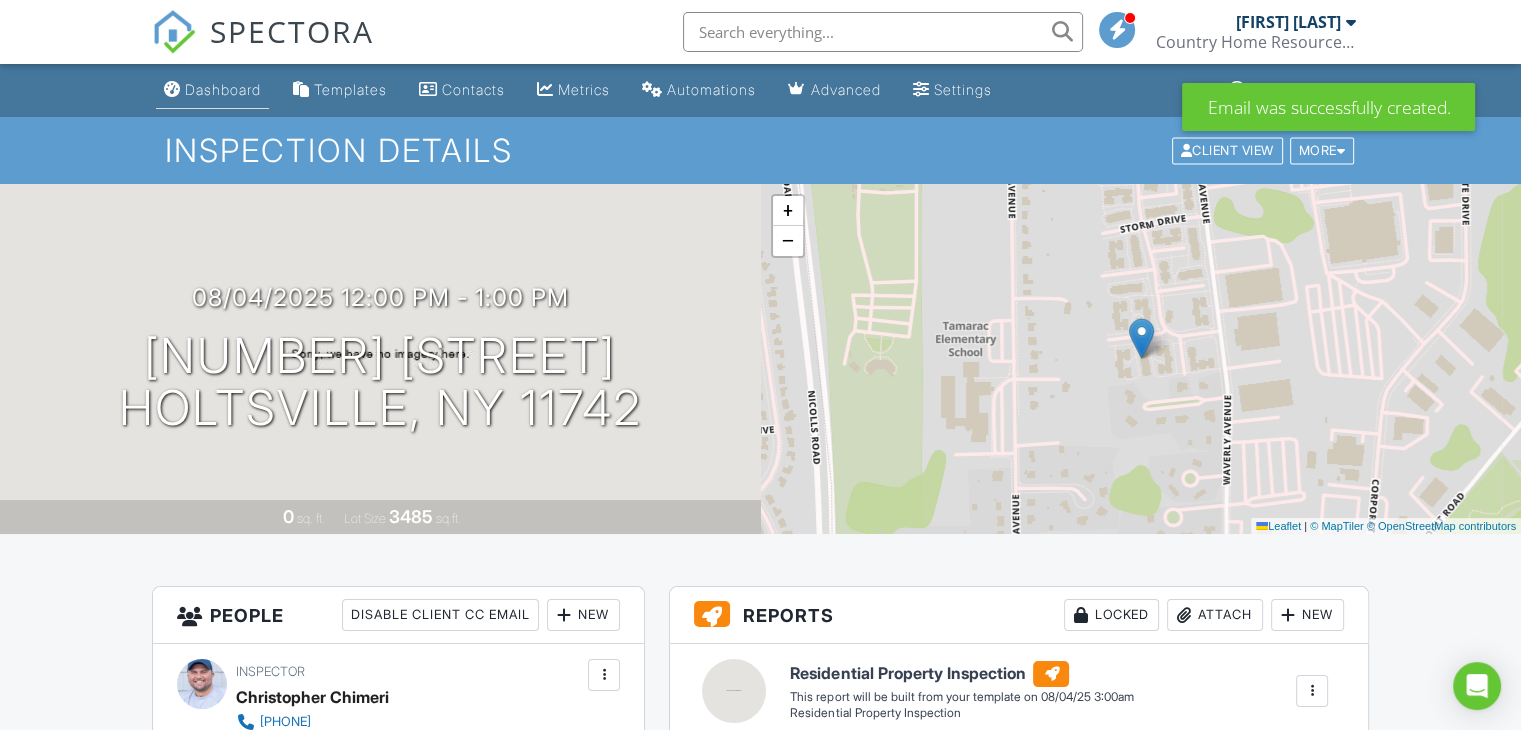 click on "Dashboard" at bounding box center [212, 90] 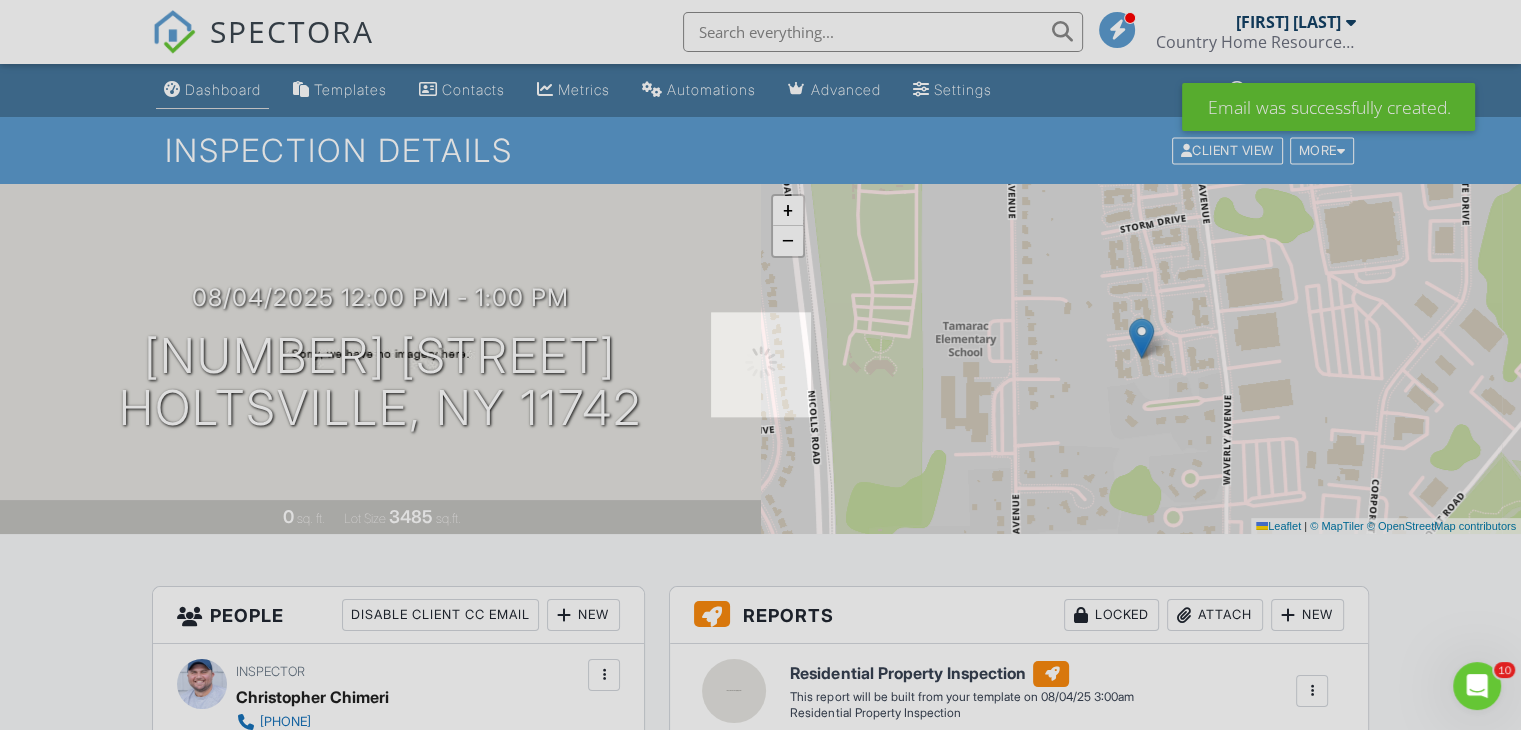 scroll, scrollTop: 0, scrollLeft: 0, axis: both 